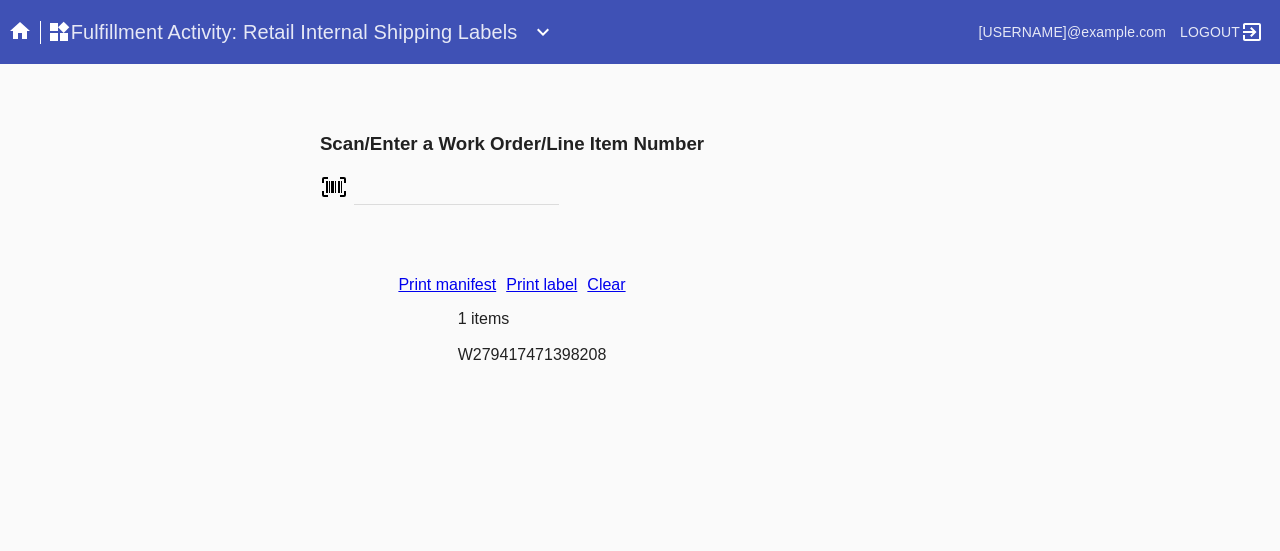 scroll, scrollTop: 0, scrollLeft: 0, axis: both 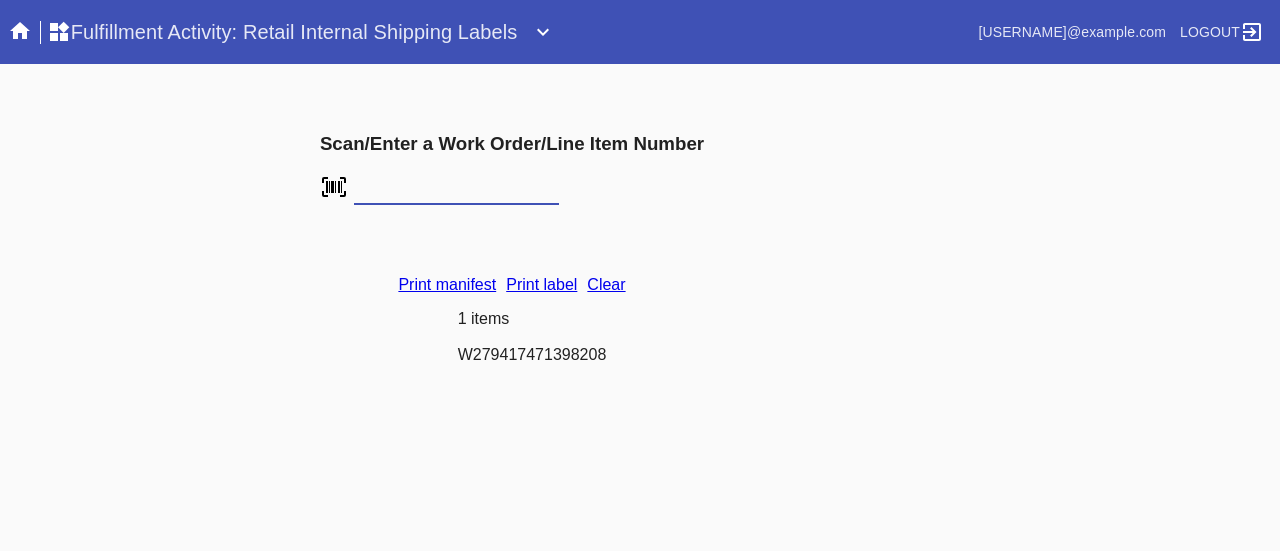 click on "Clear" at bounding box center (606, 284) 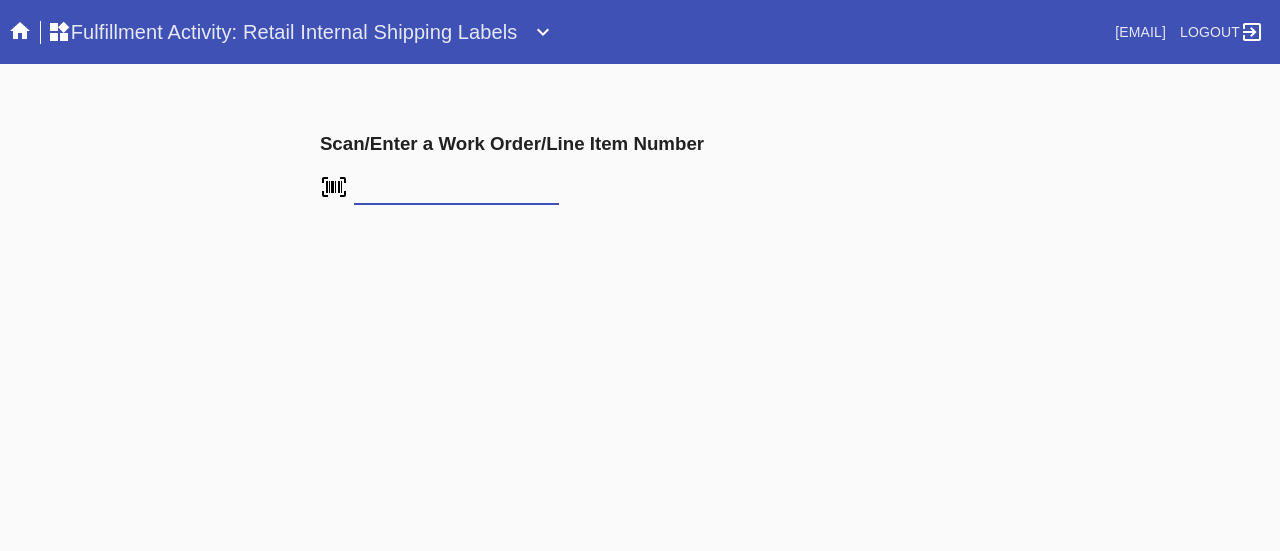 scroll, scrollTop: 0, scrollLeft: 0, axis: both 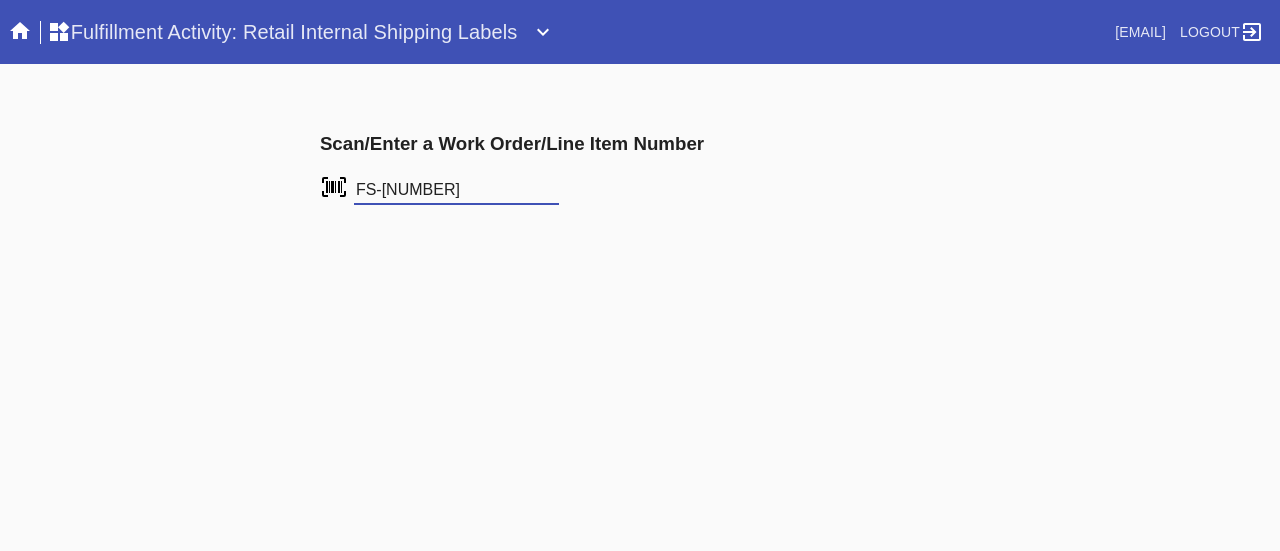 type on "FS-975162734" 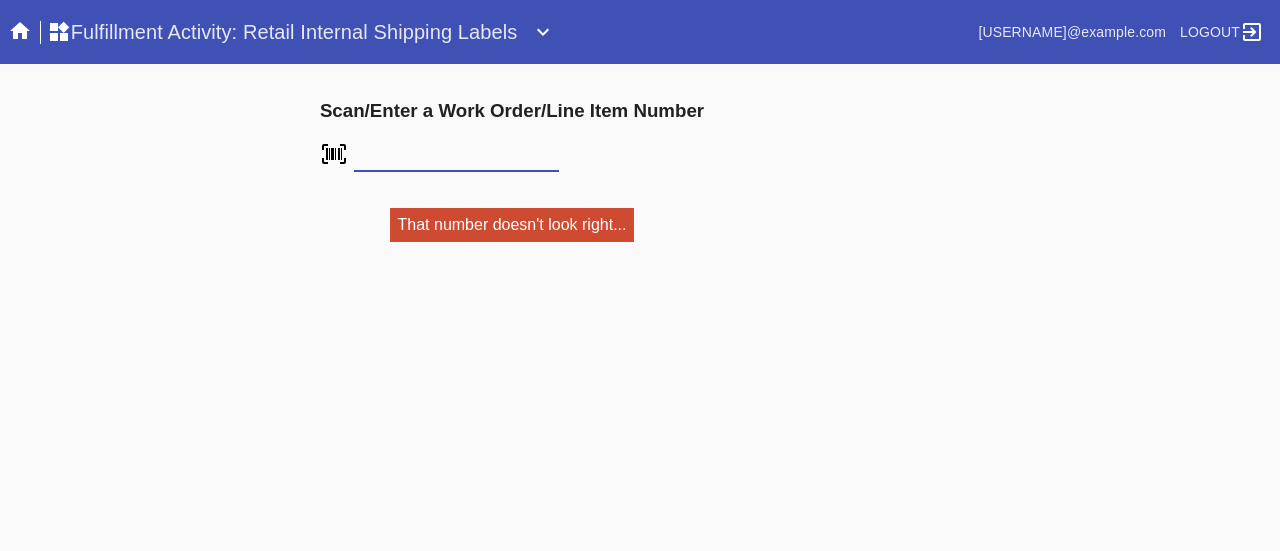 scroll, scrollTop: 0, scrollLeft: 0, axis: both 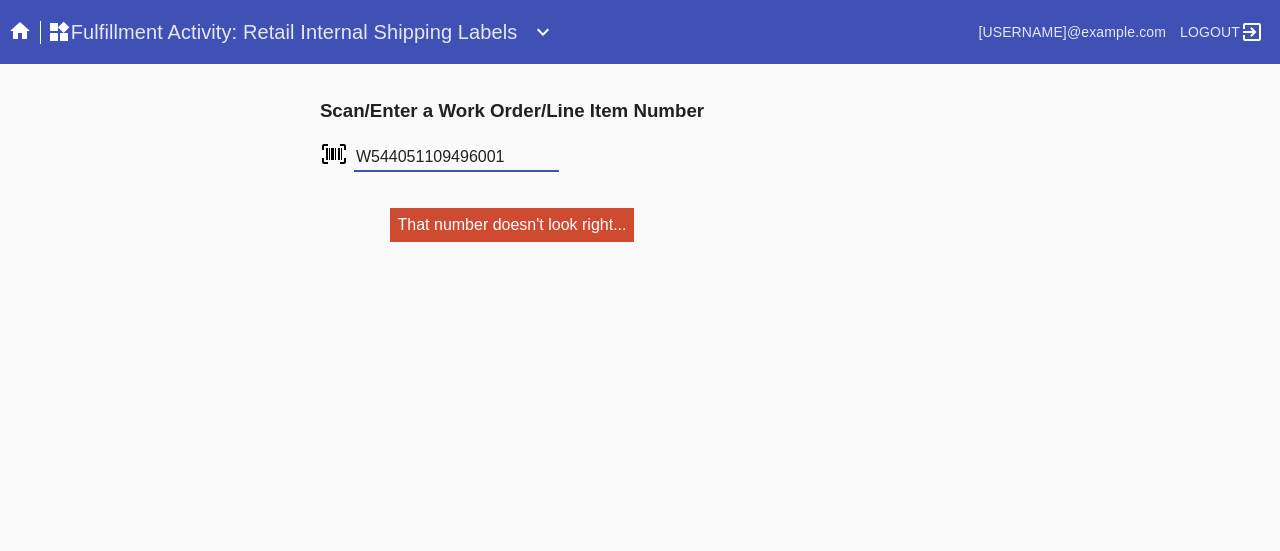 type on "W544051109496001" 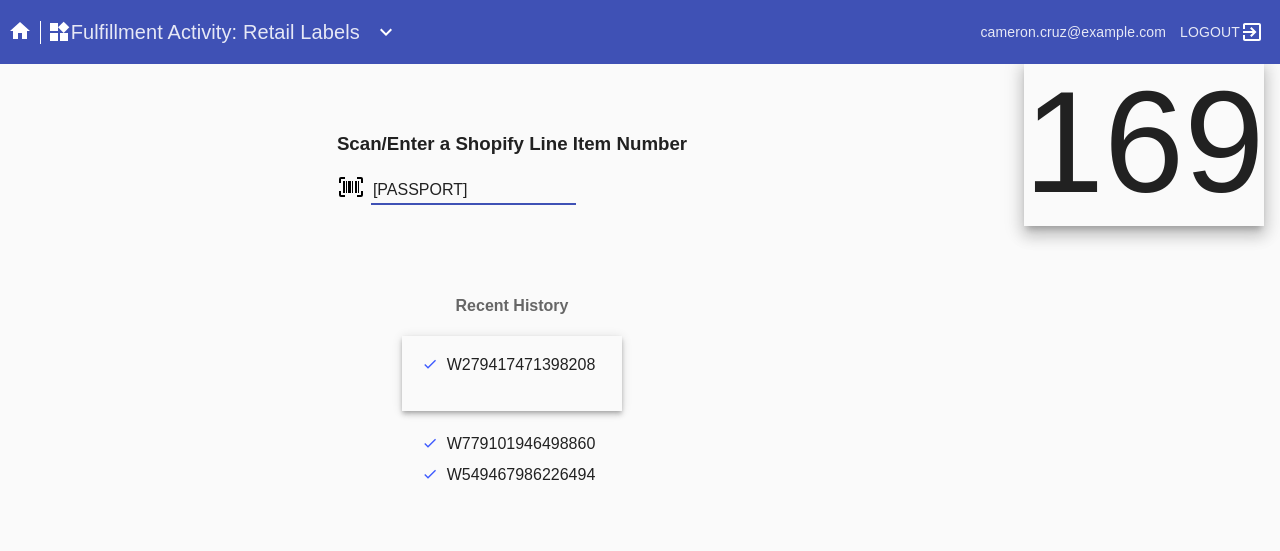 scroll, scrollTop: 0, scrollLeft: 0, axis: both 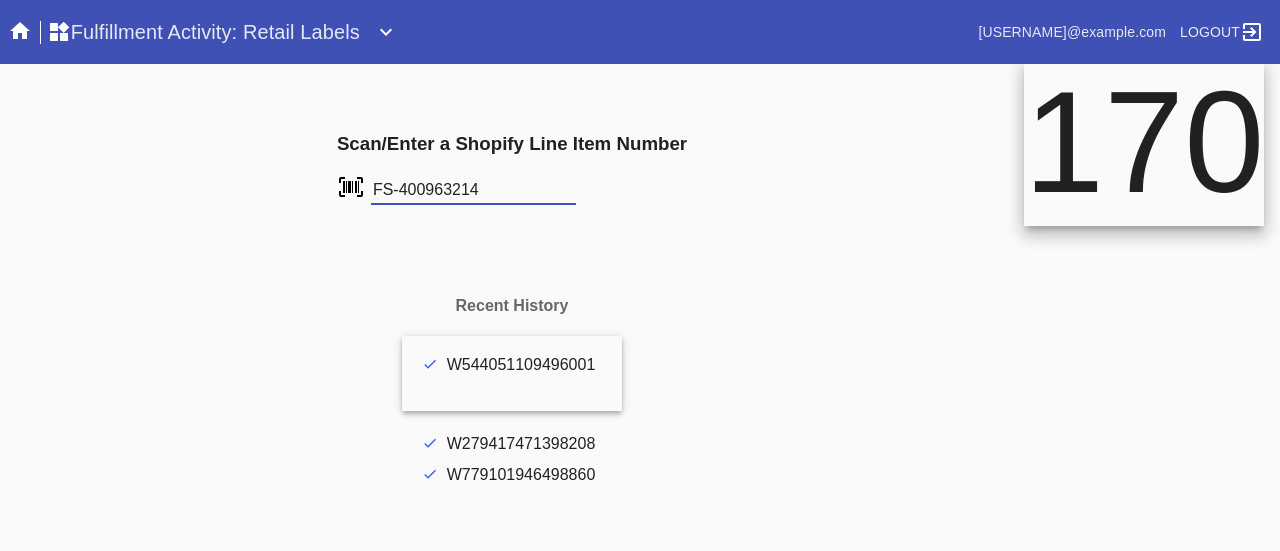 type on "FS-400963214" 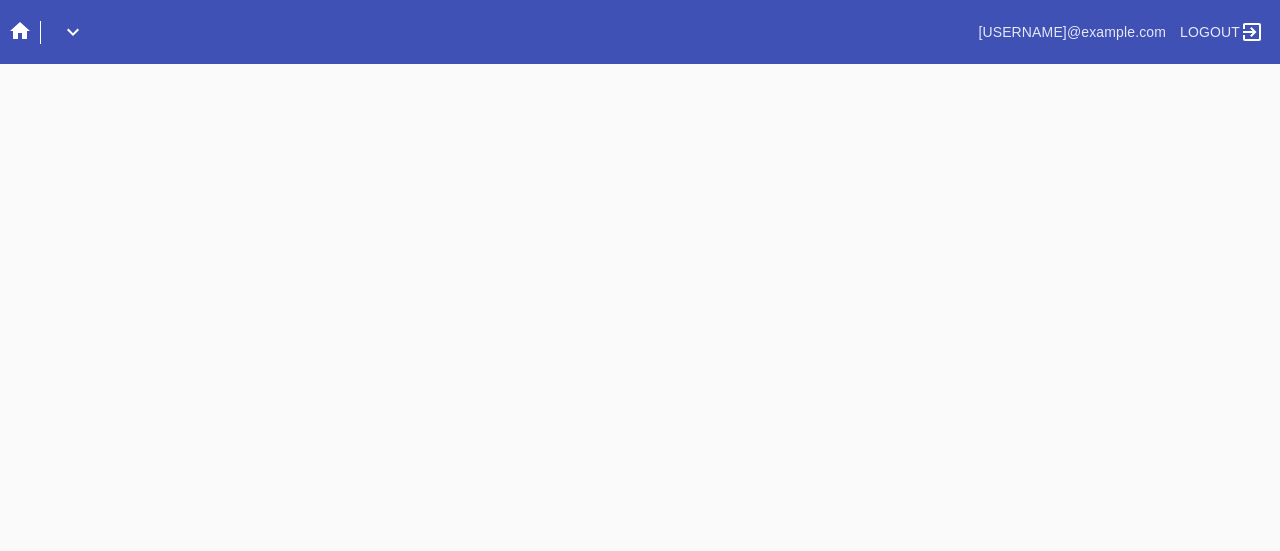 scroll, scrollTop: 0, scrollLeft: 0, axis: both 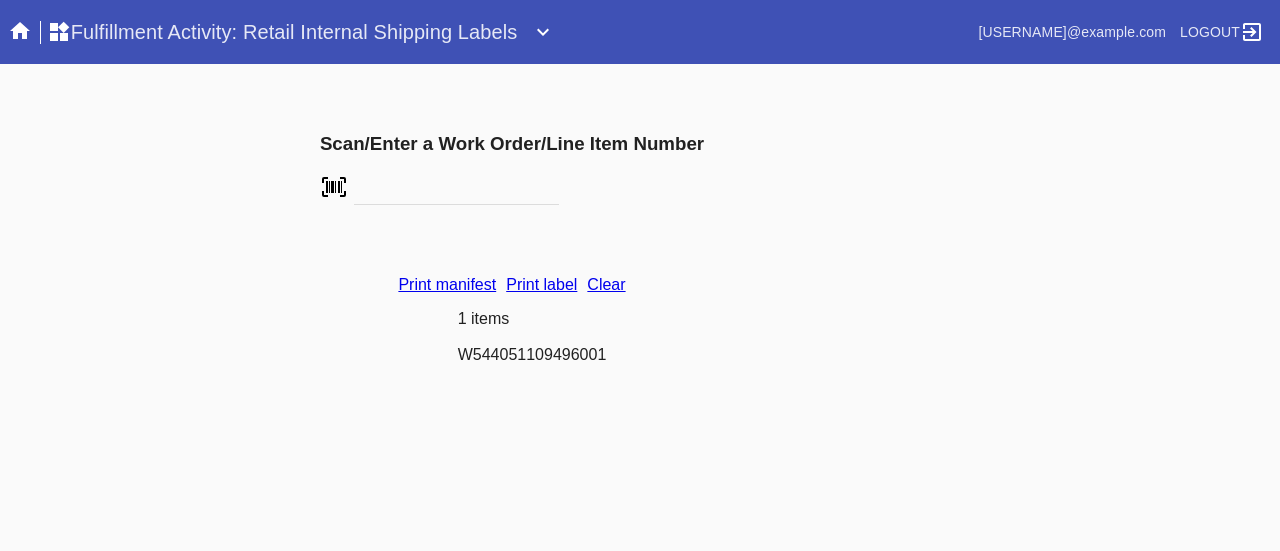 click on "Clear" at bounding box center (606, 284) 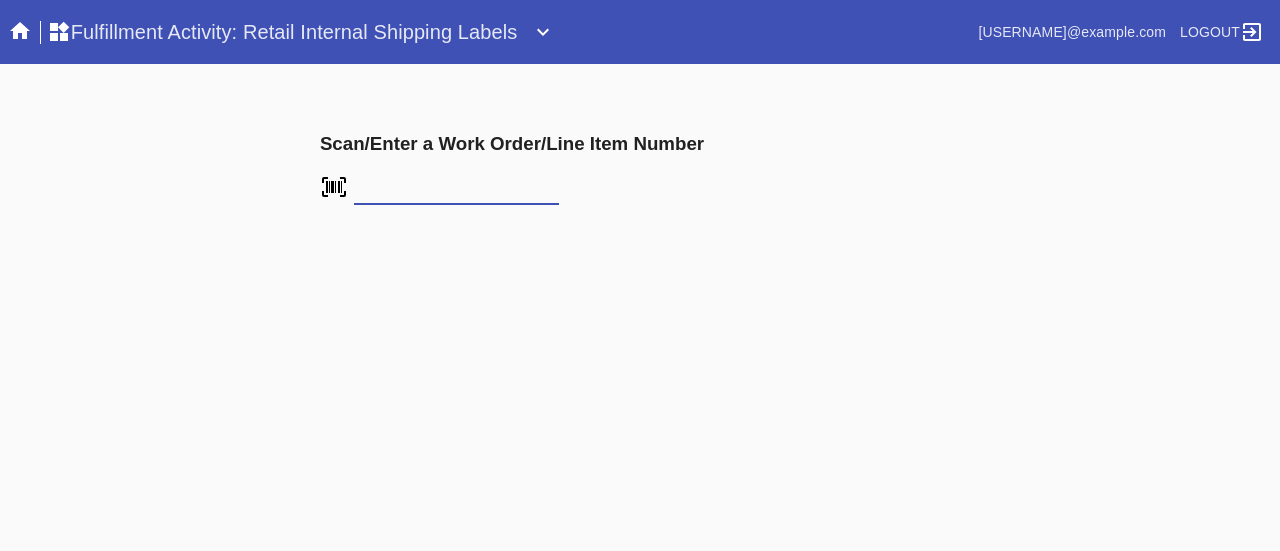 scroll, scrollTop: 0, scrollLeft: 0, axis: both 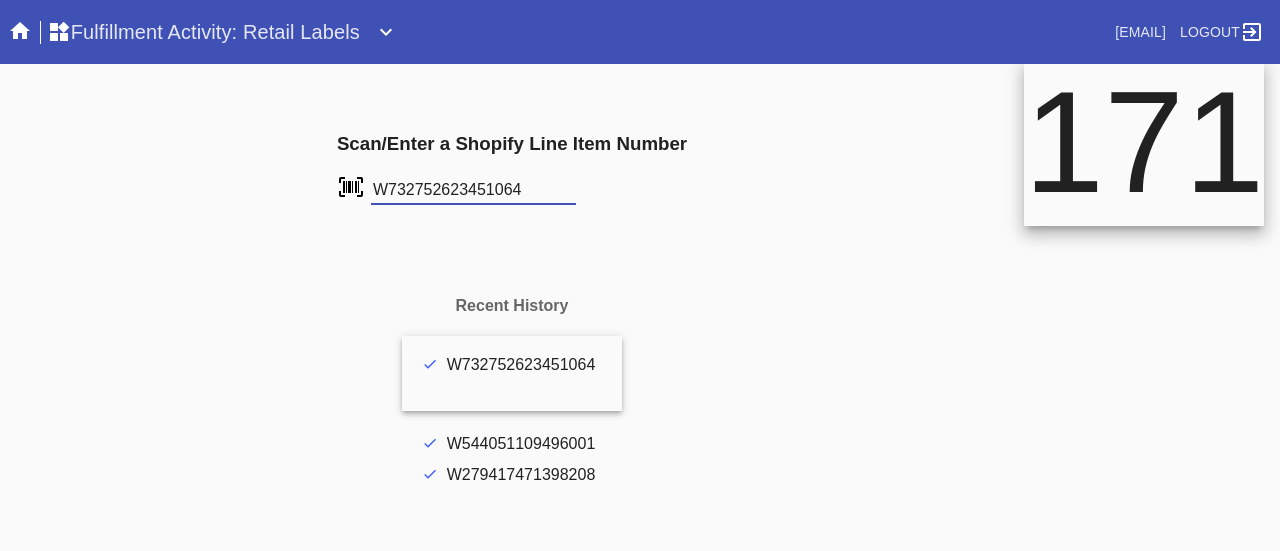 type on "W732752623451064" 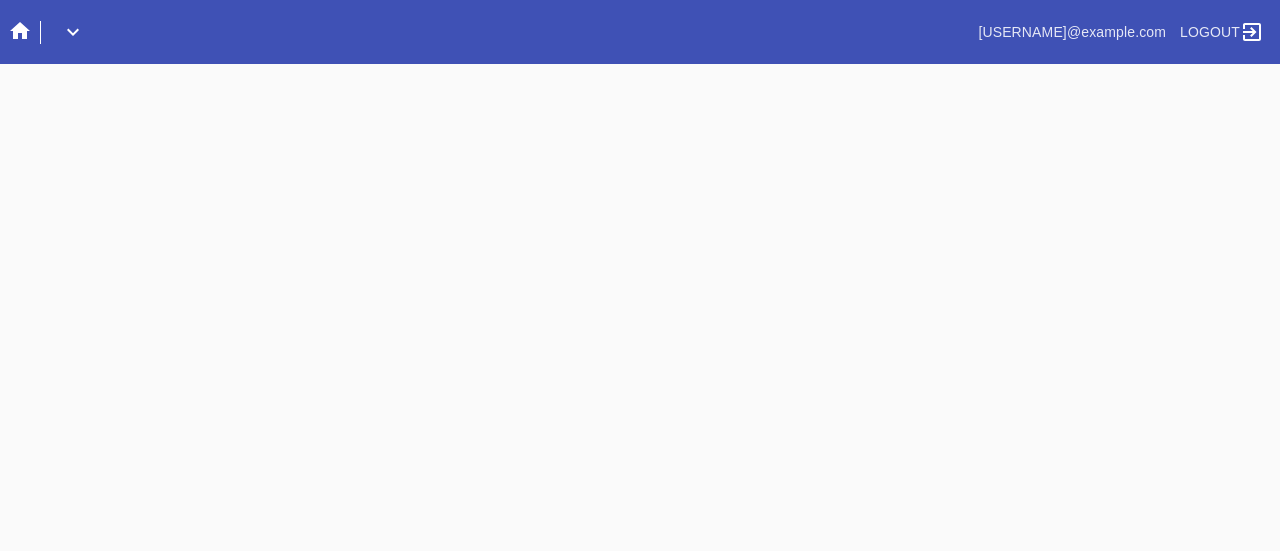 scroll, scrollTop: 0, scrollLeft: 0, axis: both 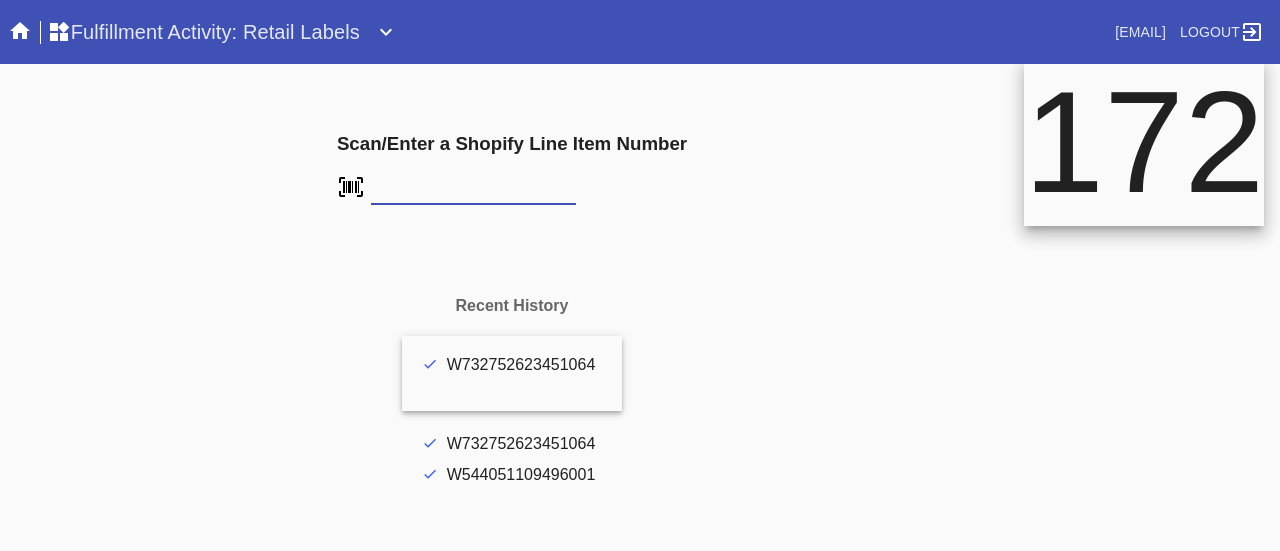 click at bounding box center (473, 190) 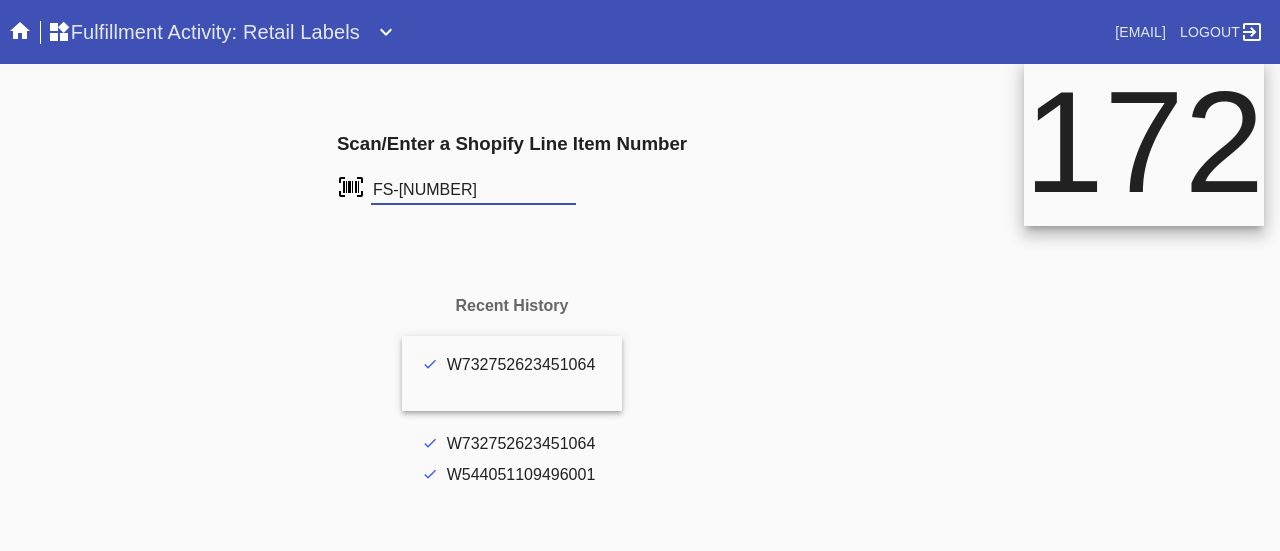 type on "FS-089952695" 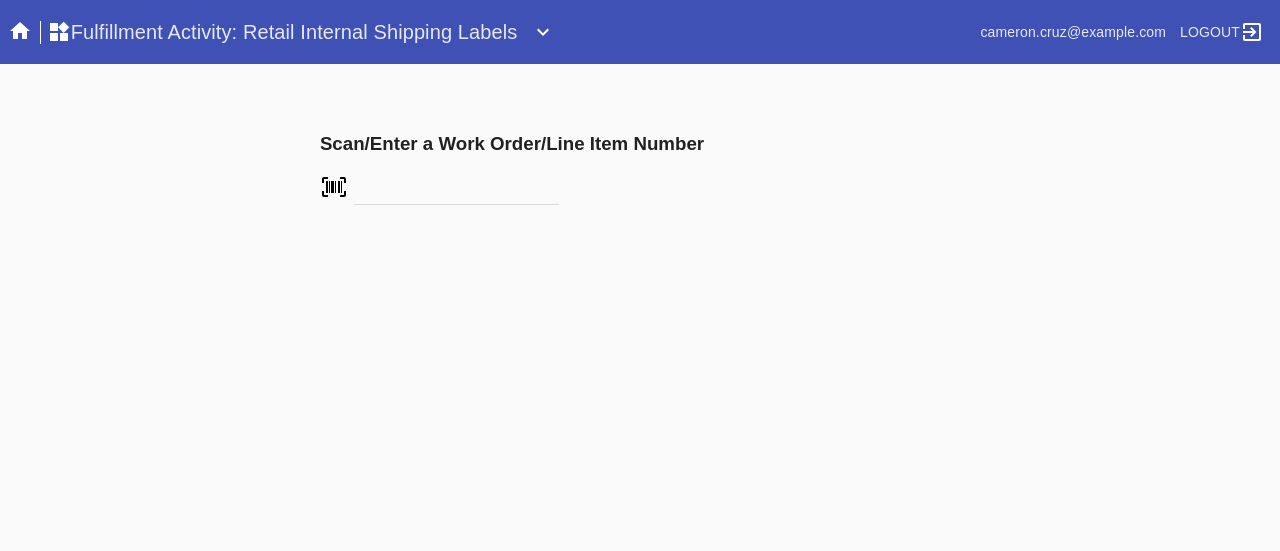 scroll, scrollTop: 0, scrollLeft: 0, axis: both 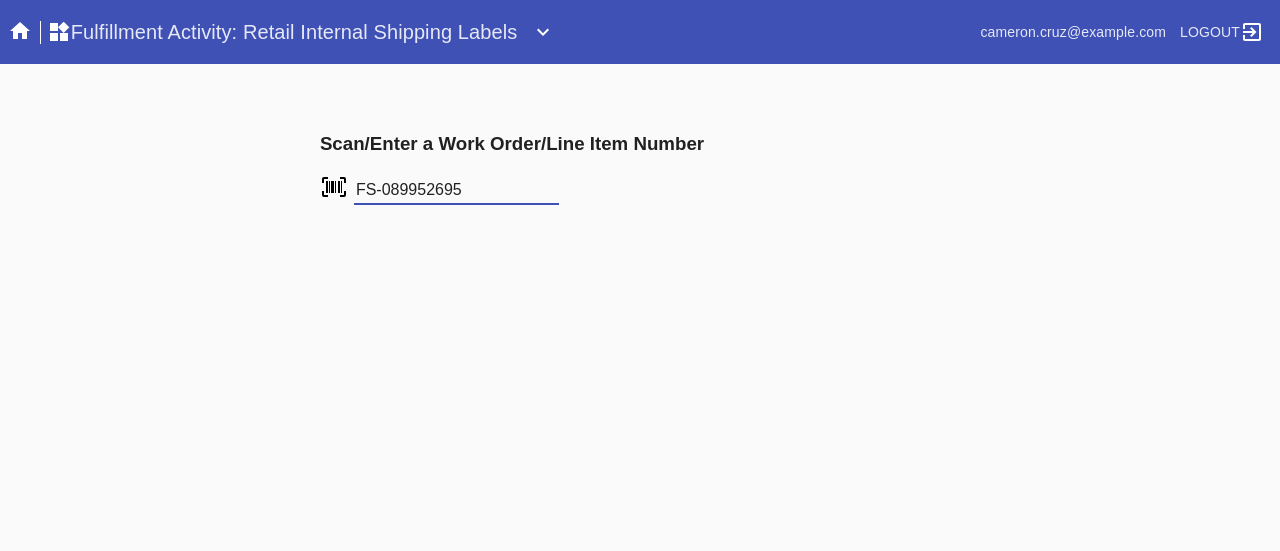 type on "FS-089952695" 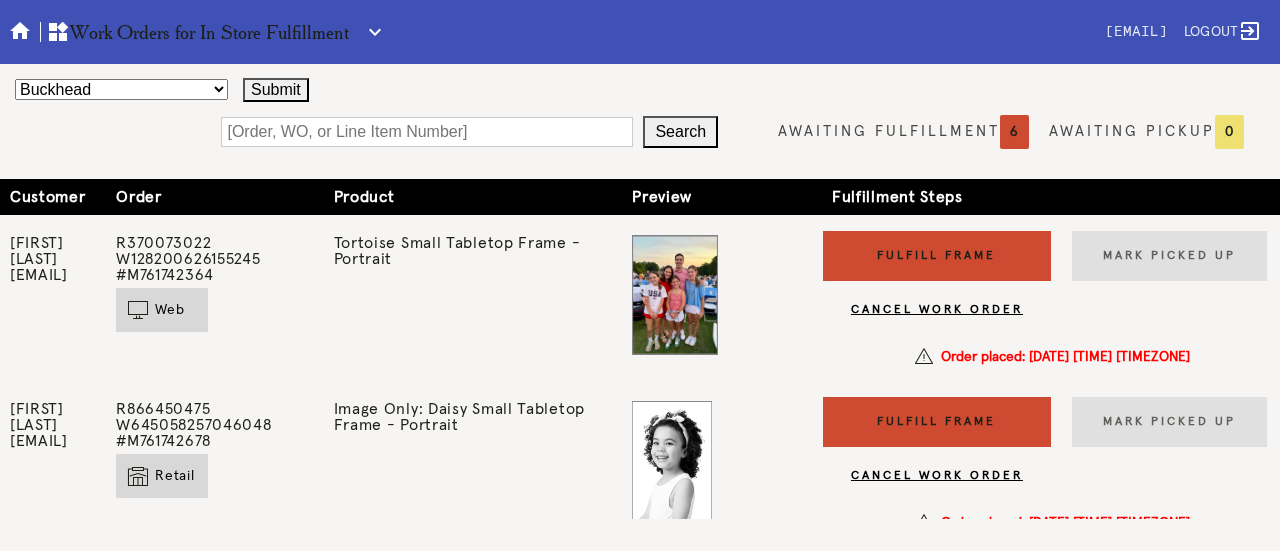 scroll, scrollTop: 0, scrollLeft: 0, axis: both 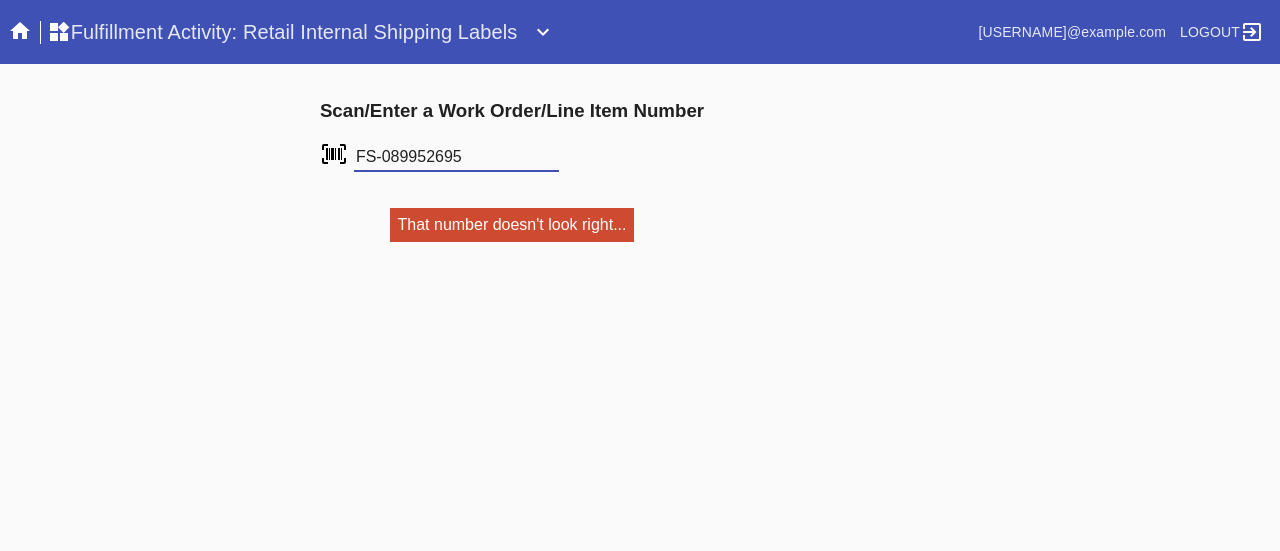 type on "FS-089952695" 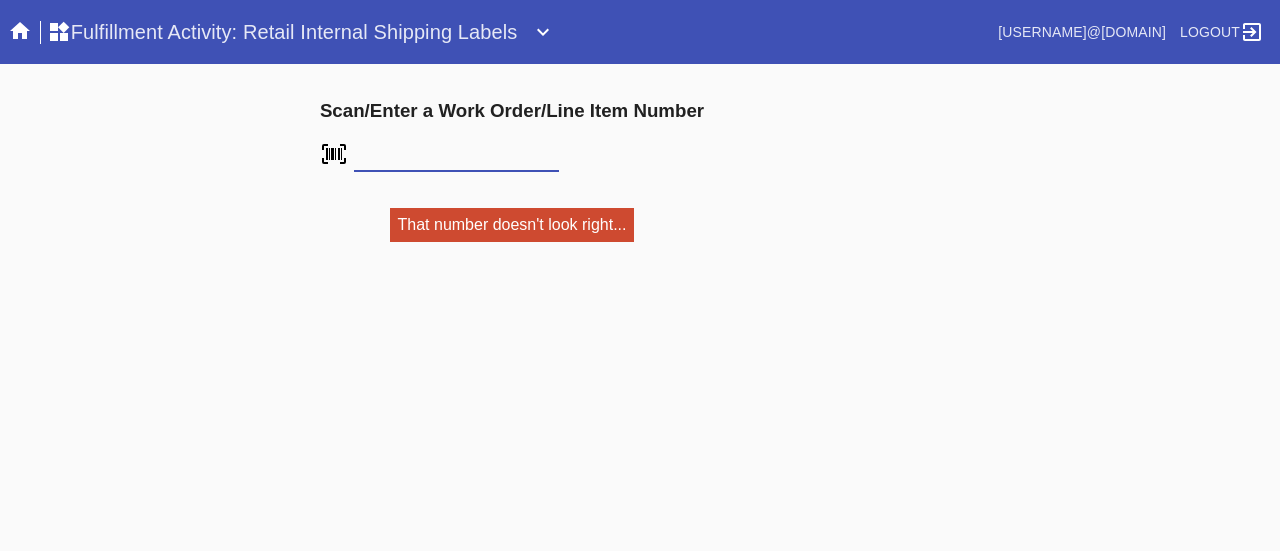 scroll, scrollTop: 0, scrollLeft: 0, axis: both 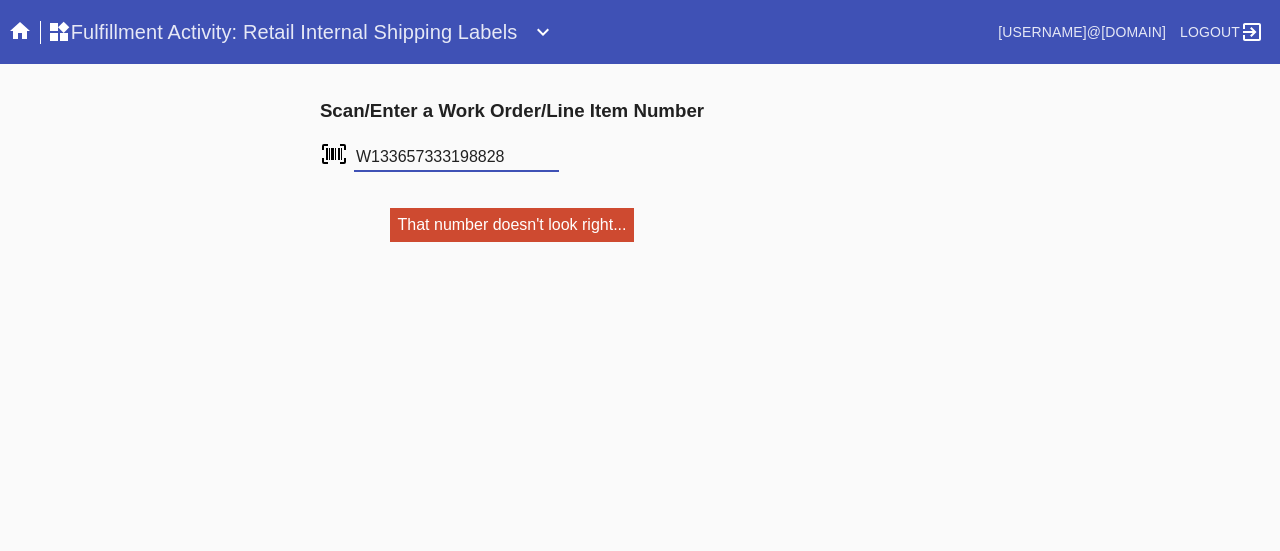 type on "W133657333198828" 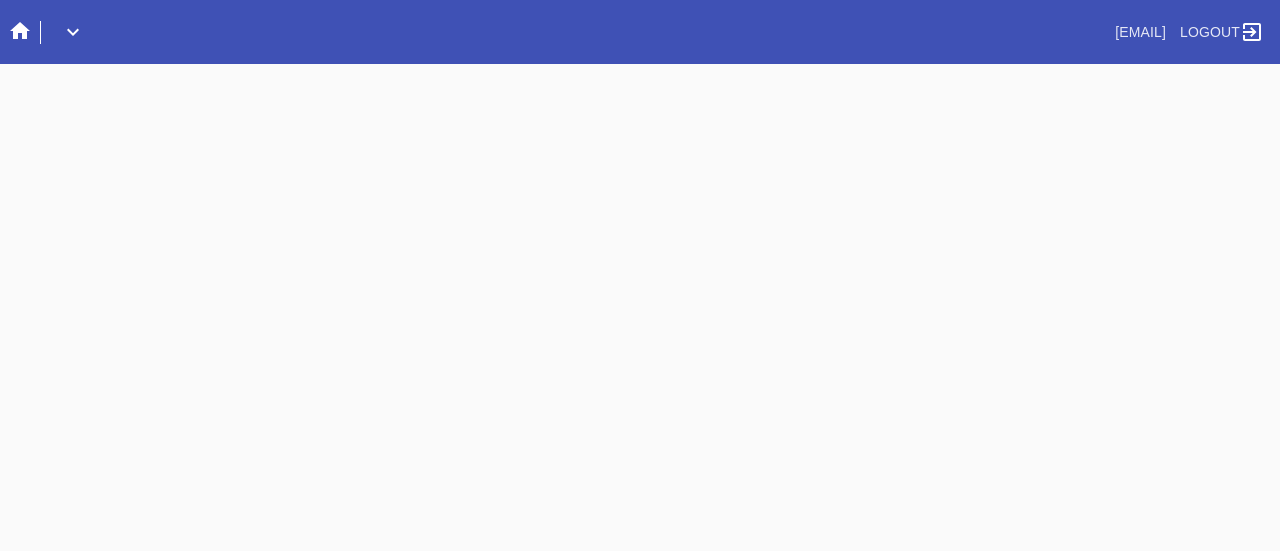 scroll, scrollTop: 0, scrollLeft: 0, axis: both 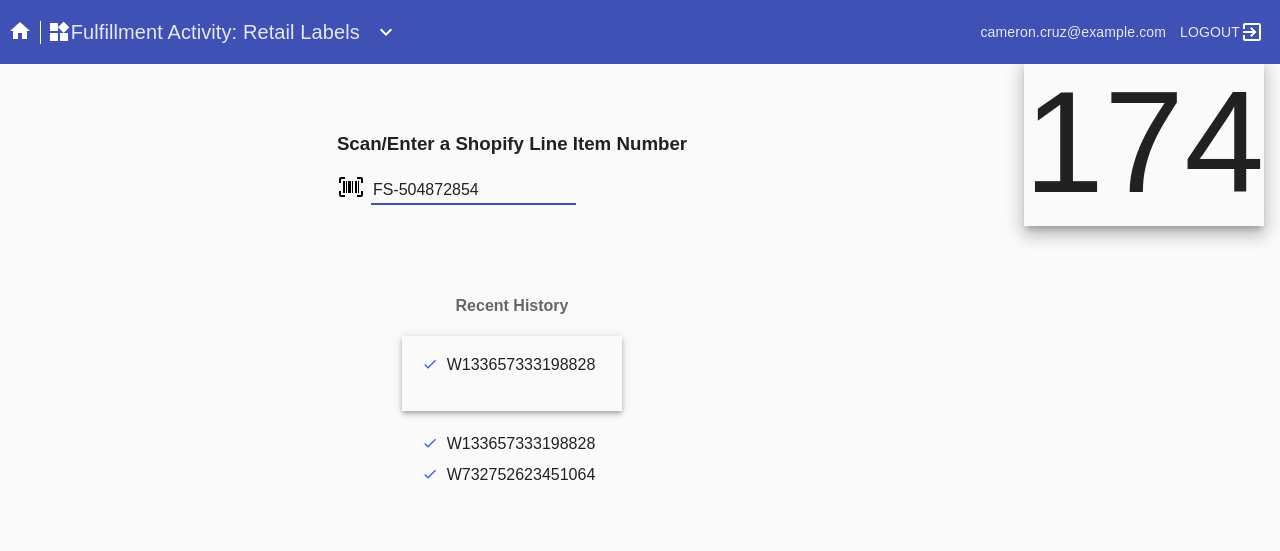 type on "FS-504872854" 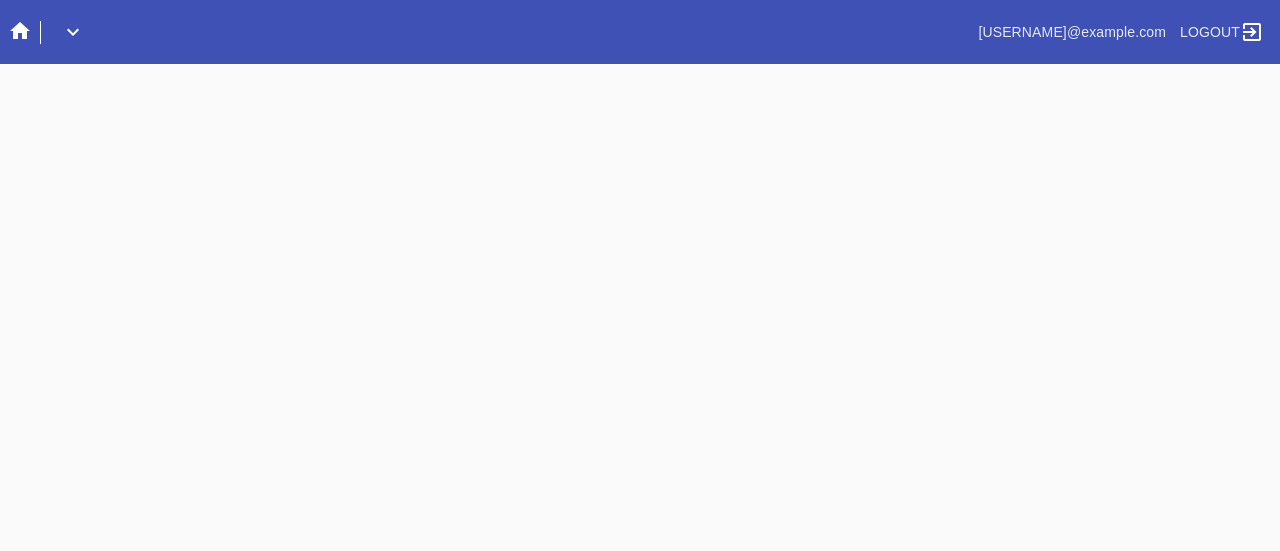 scroll, scrollTop: 0, scrollLeft: 0, axis: both 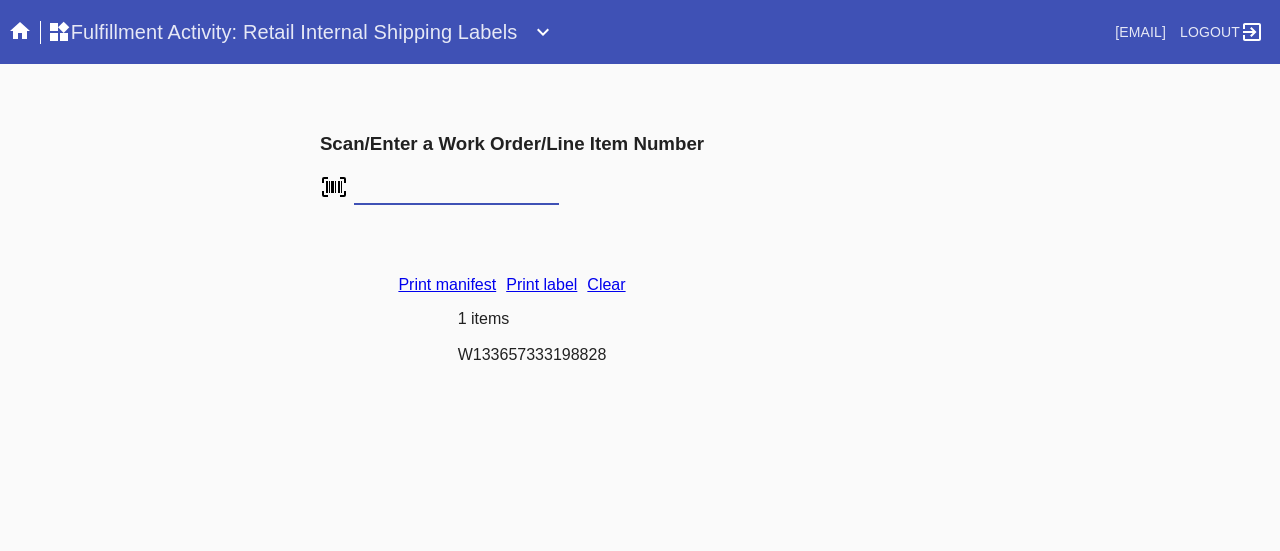 click on "Clear" at bounding box center [606, 284] 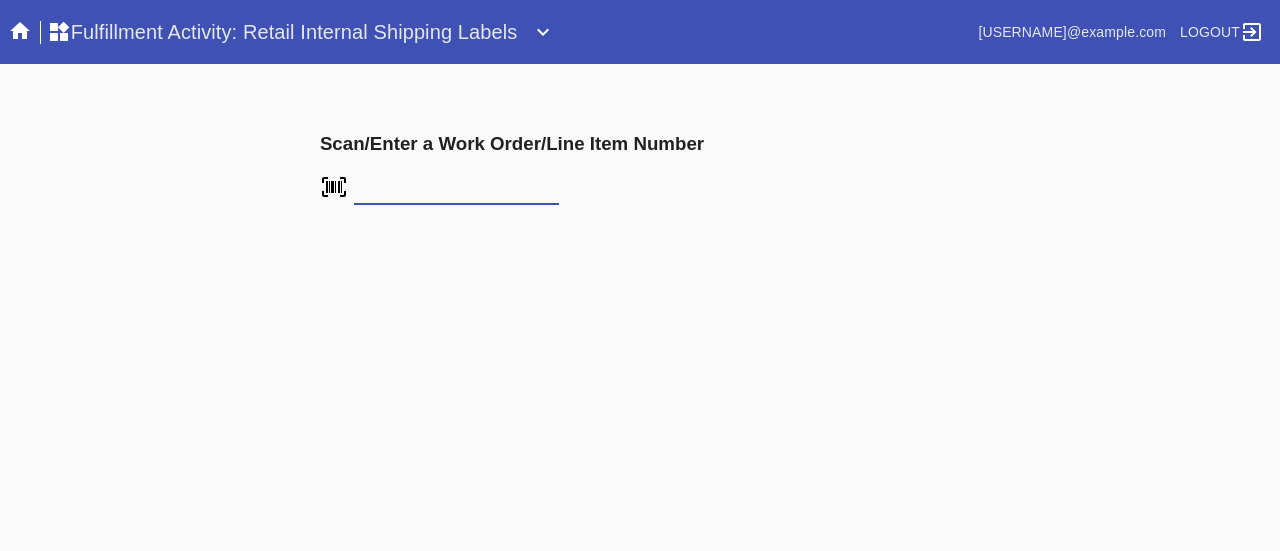 scroll, scrollTop: 0, scrollLeft: 0, axis: both 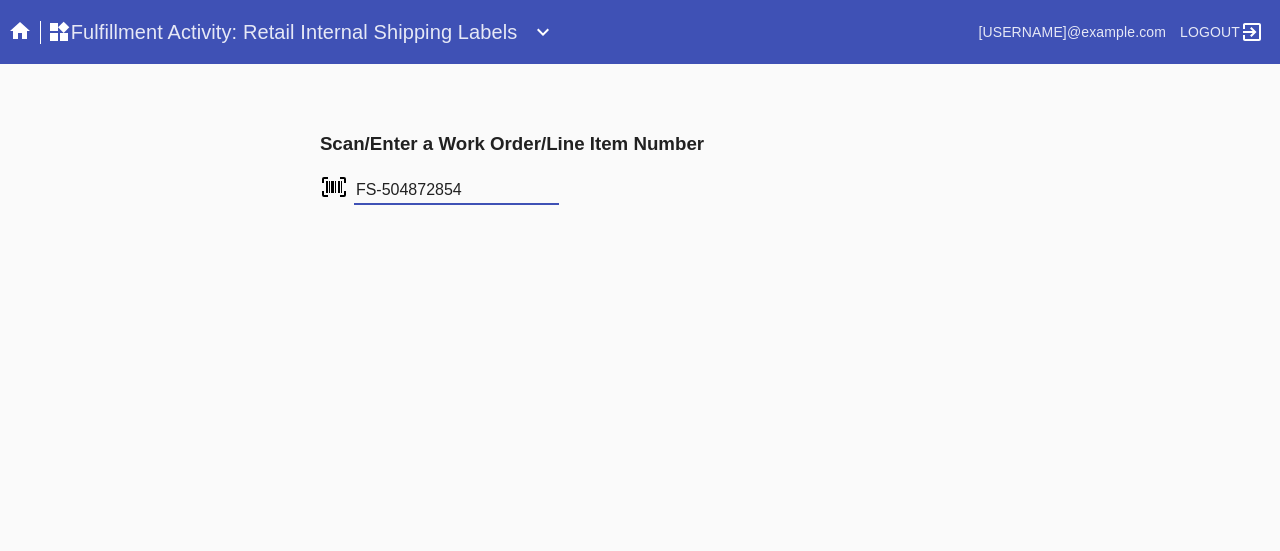 type on "FS-504872854" 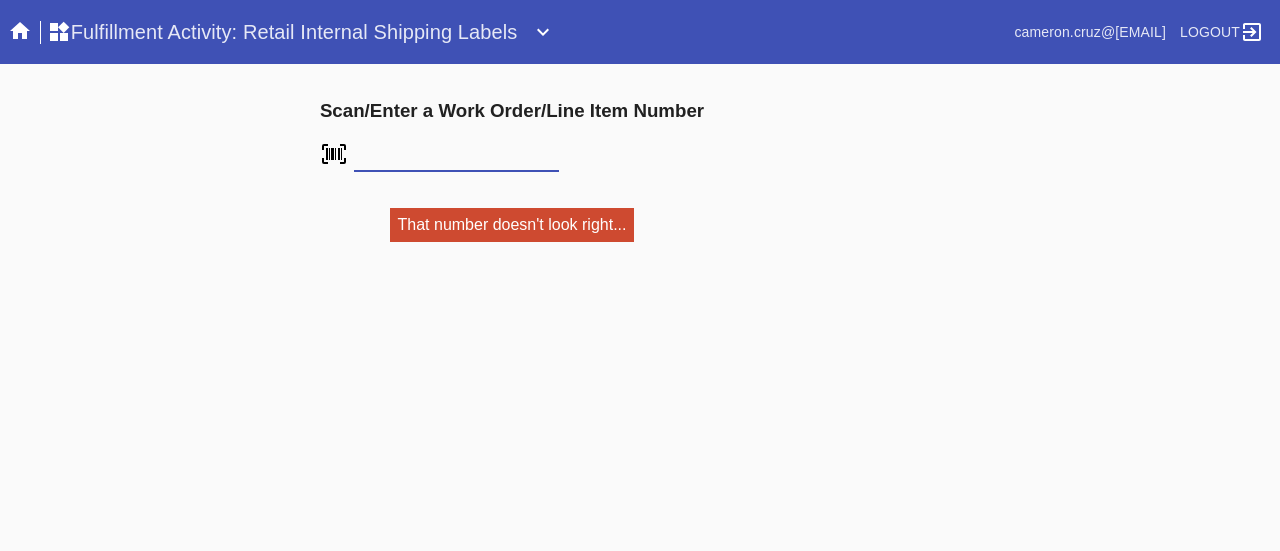 scroll, scrollTop: 0, scrollLeft: 0, axis: both 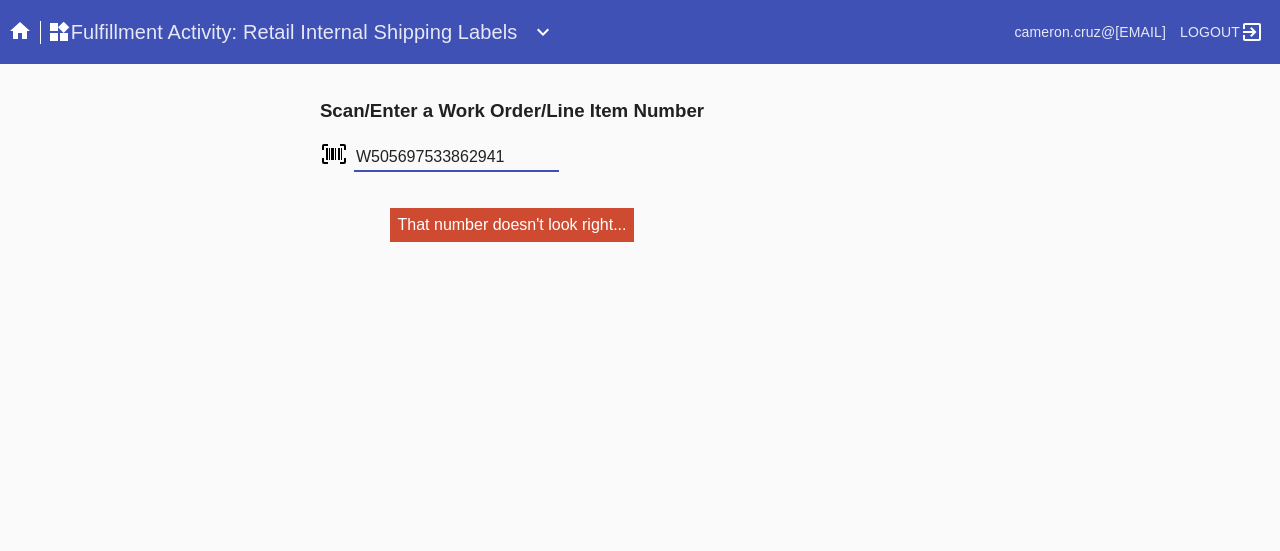 type on "W505697533862941" 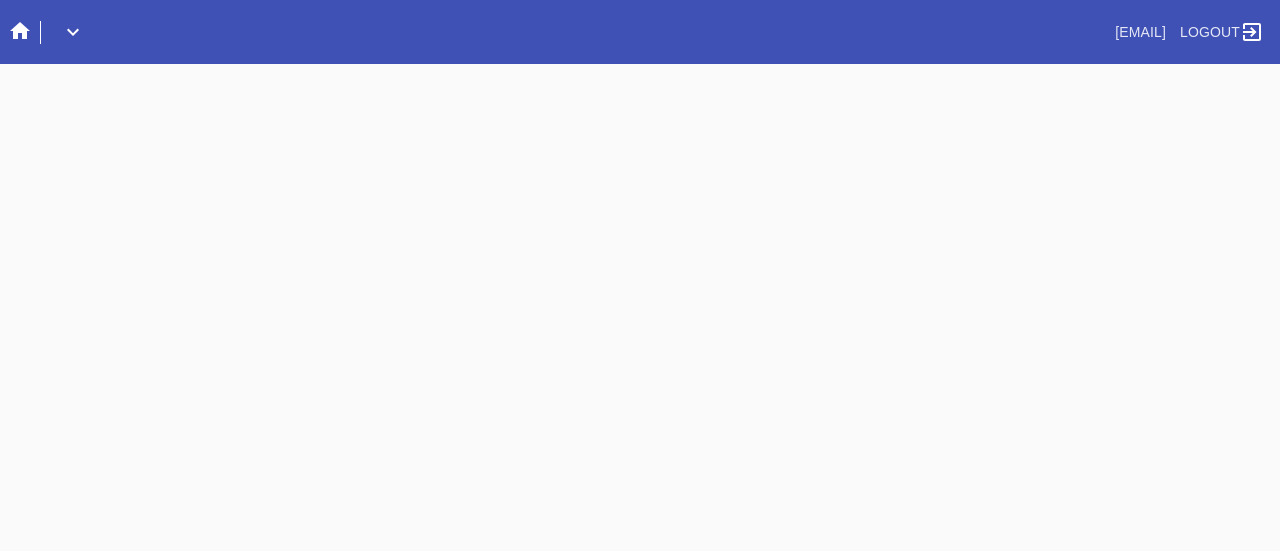 scroll, scrollTop: 0, scrollLeft: 0, axis: both 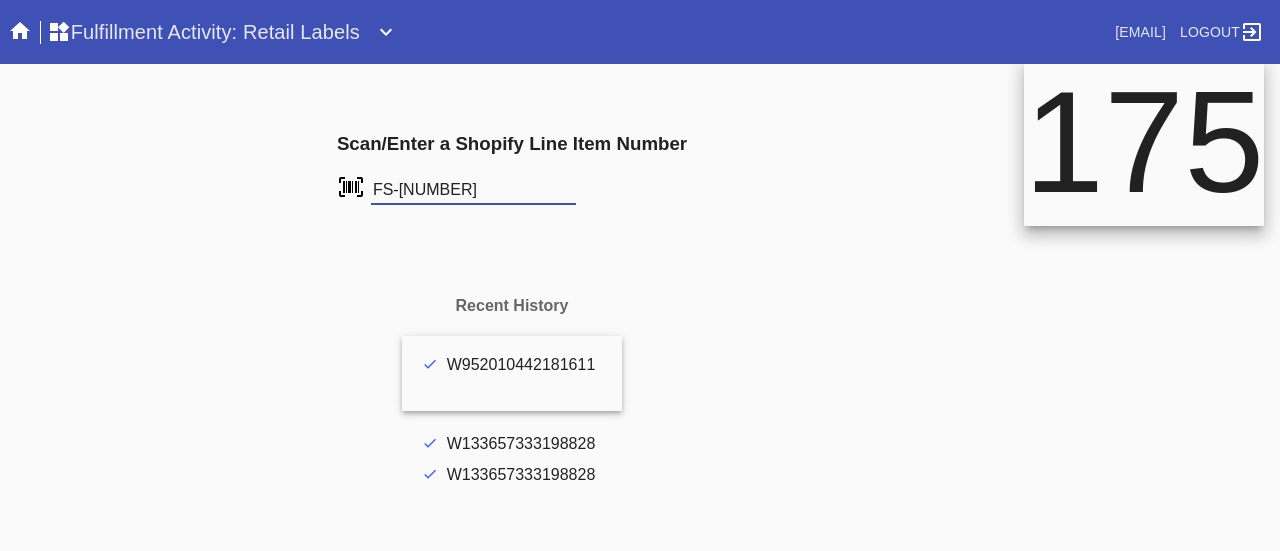 type on "FS-[NUMBER]" 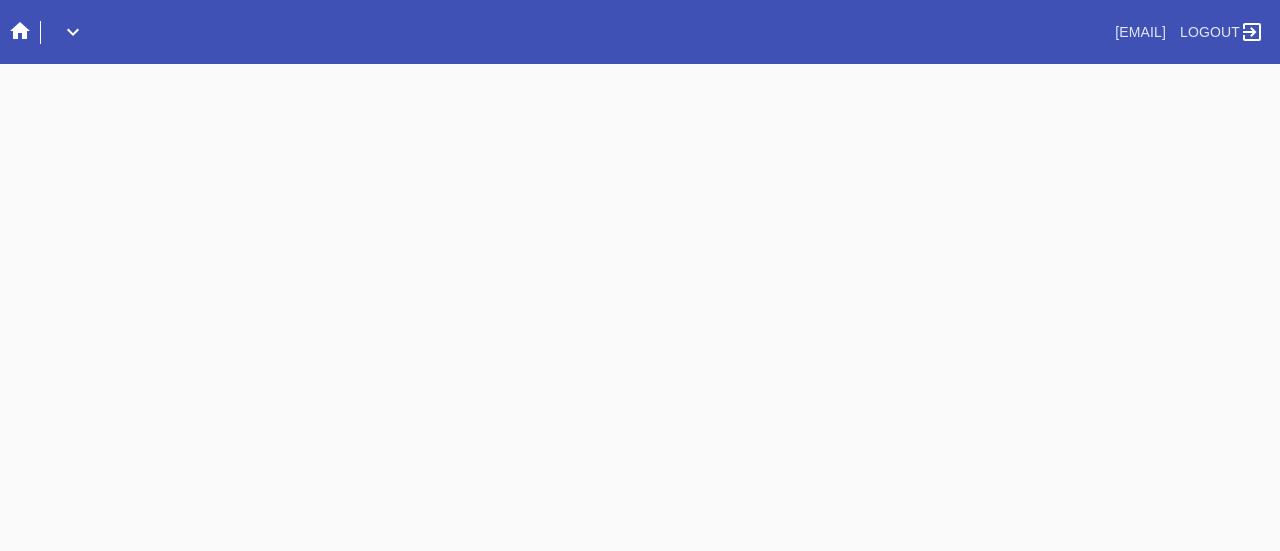 scroll, scrollTop: 0, scrollLeft: 0, axis: both 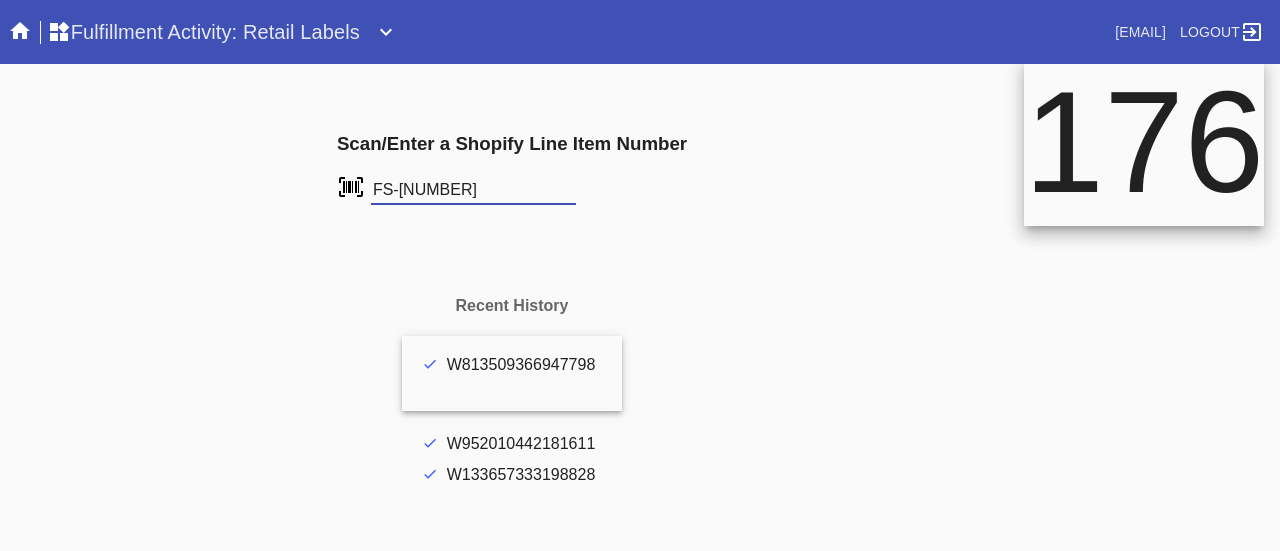 type on "FS-913564850" 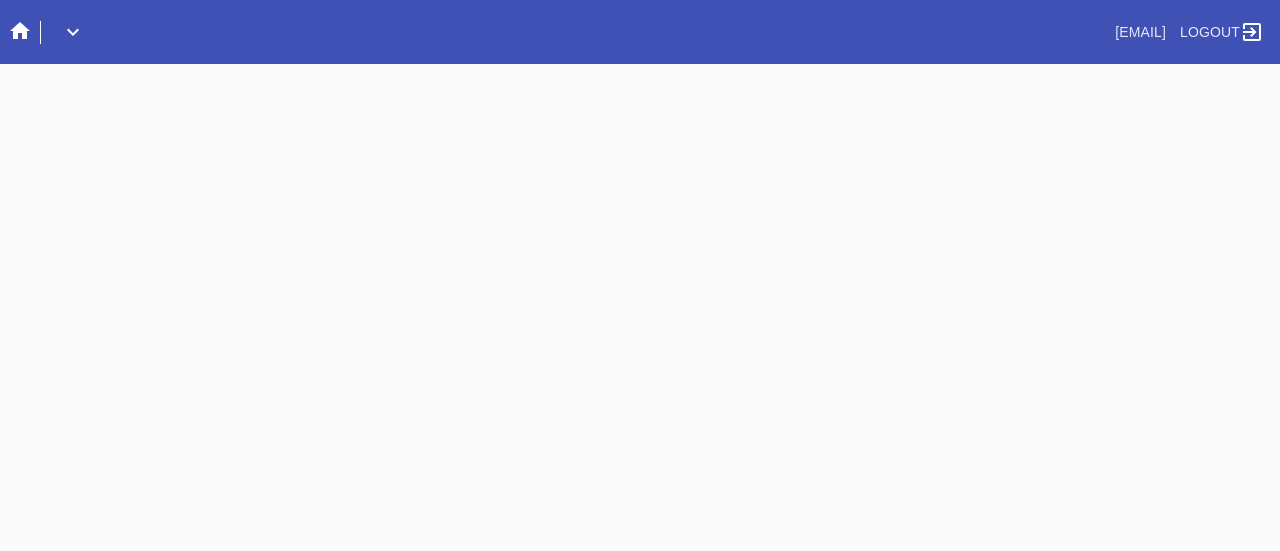scroll, scrollTop: 0, scrollLeft: 0, axis: both 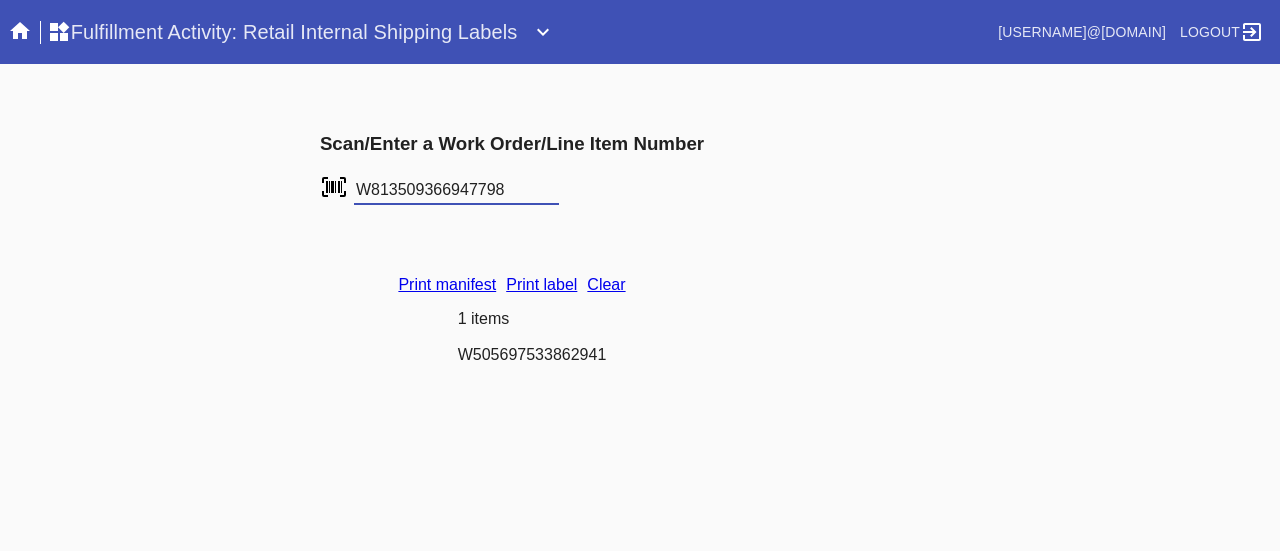 type on "W813509366947798" 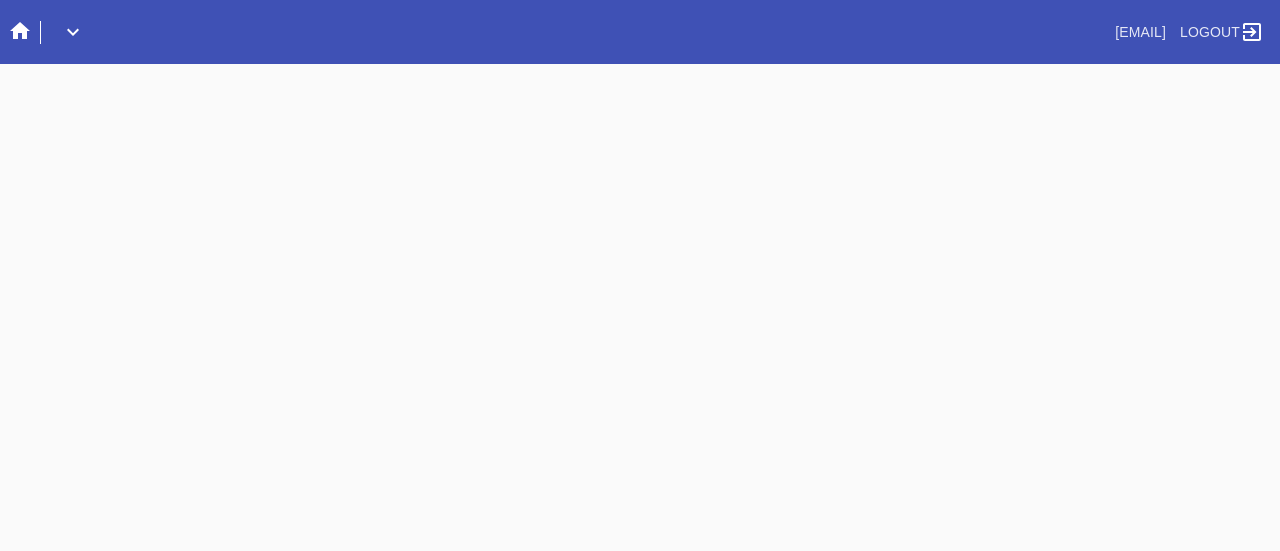 scroll, scrollTop: 0, scrollLeft: 0, axis: both 